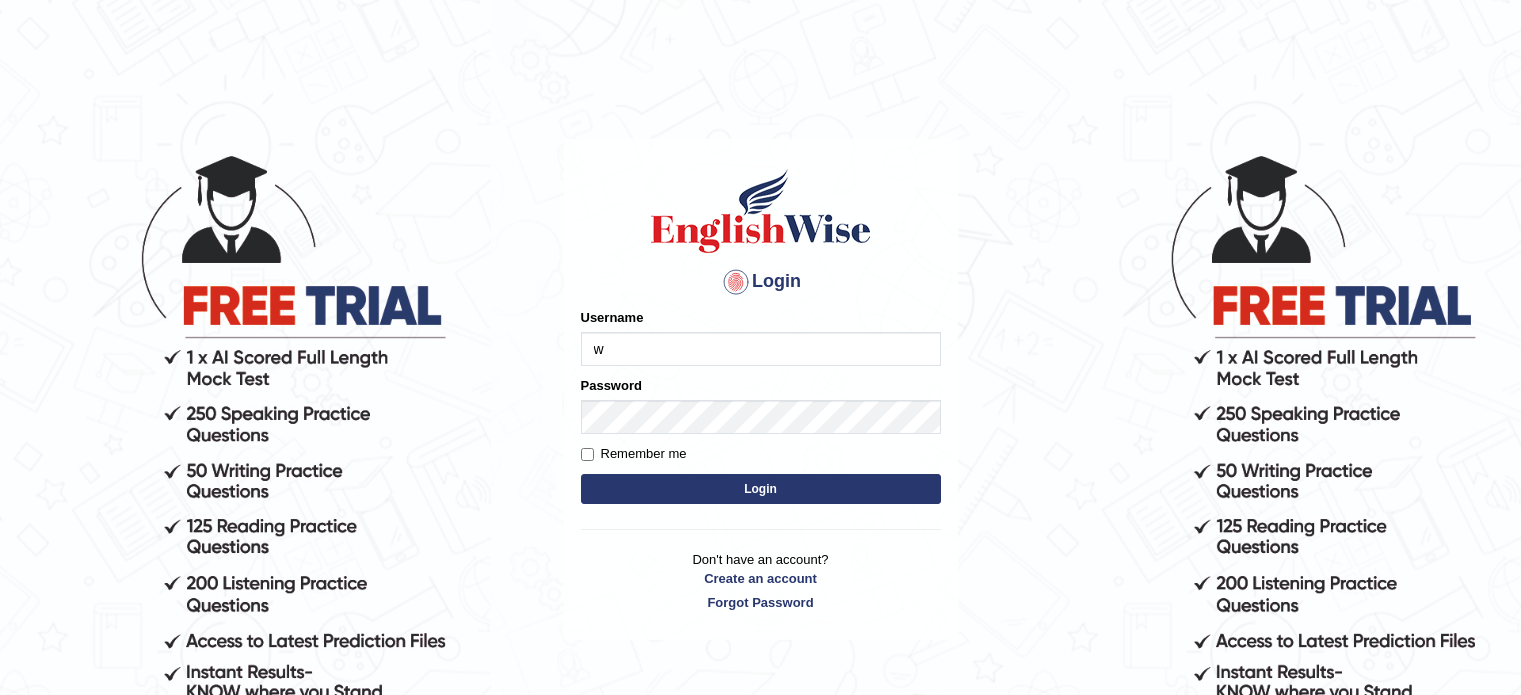 scroll, scrollTop: 0, scrollLeft: 0, axis: both 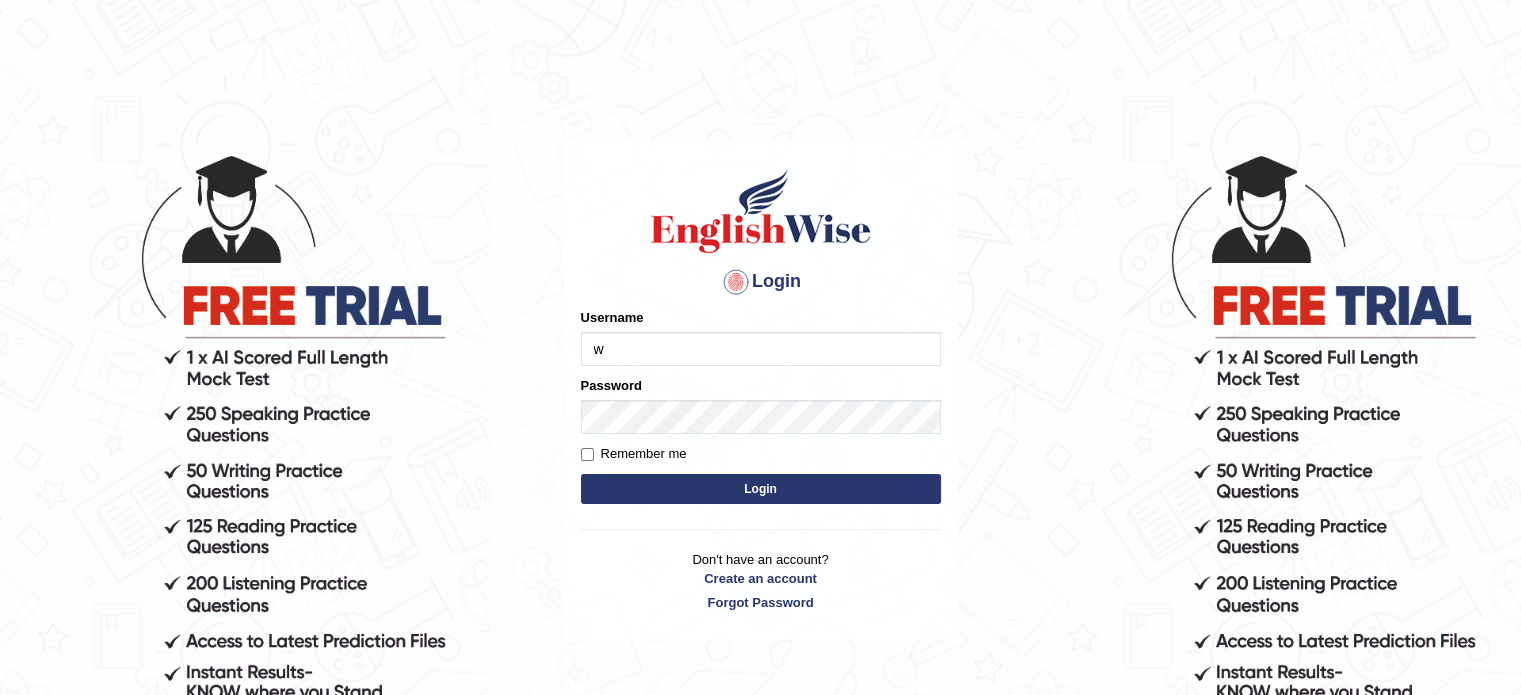 type on "WendyY" 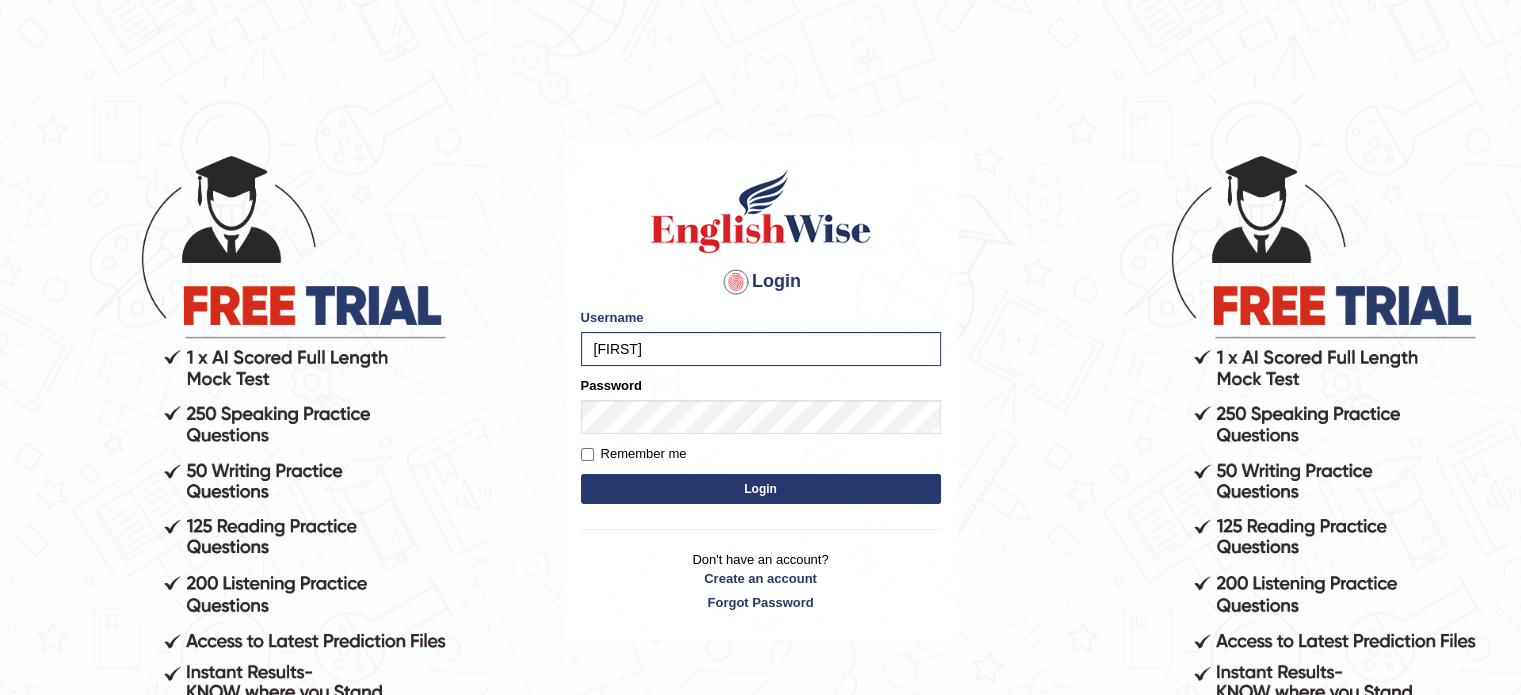 click on "Login" at bounding box center (761, 489) 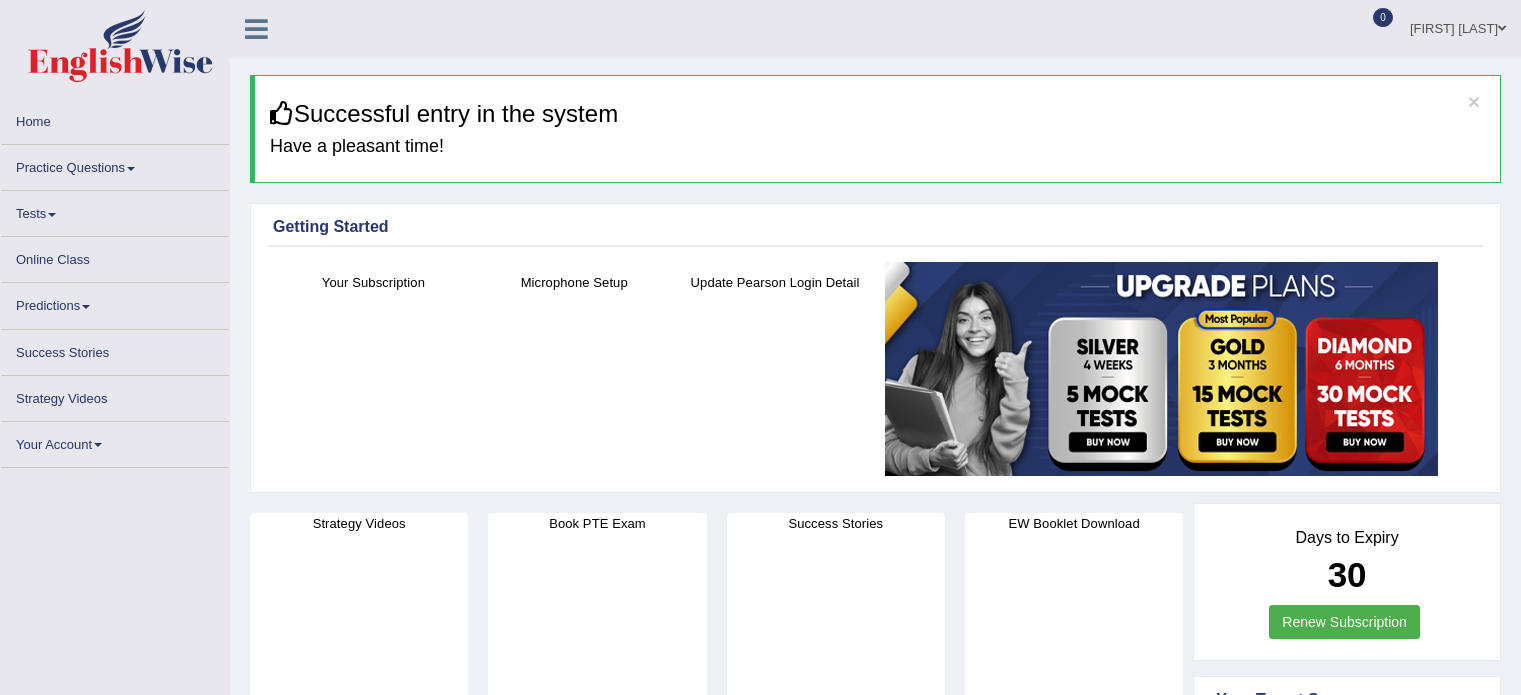 scroll, scrollTop: 0, scrollLeft: 0, axis: both 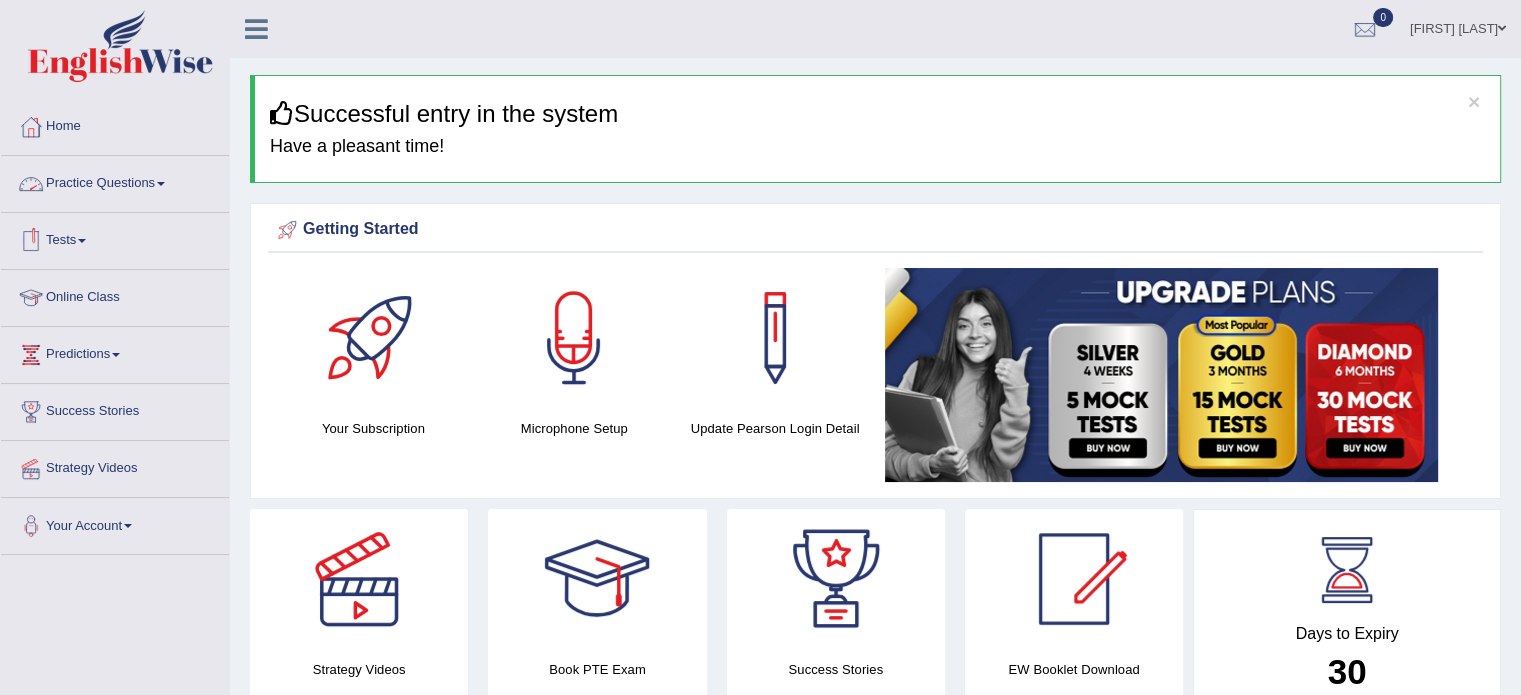 click on "Tests" at bounding box center (115, 238) 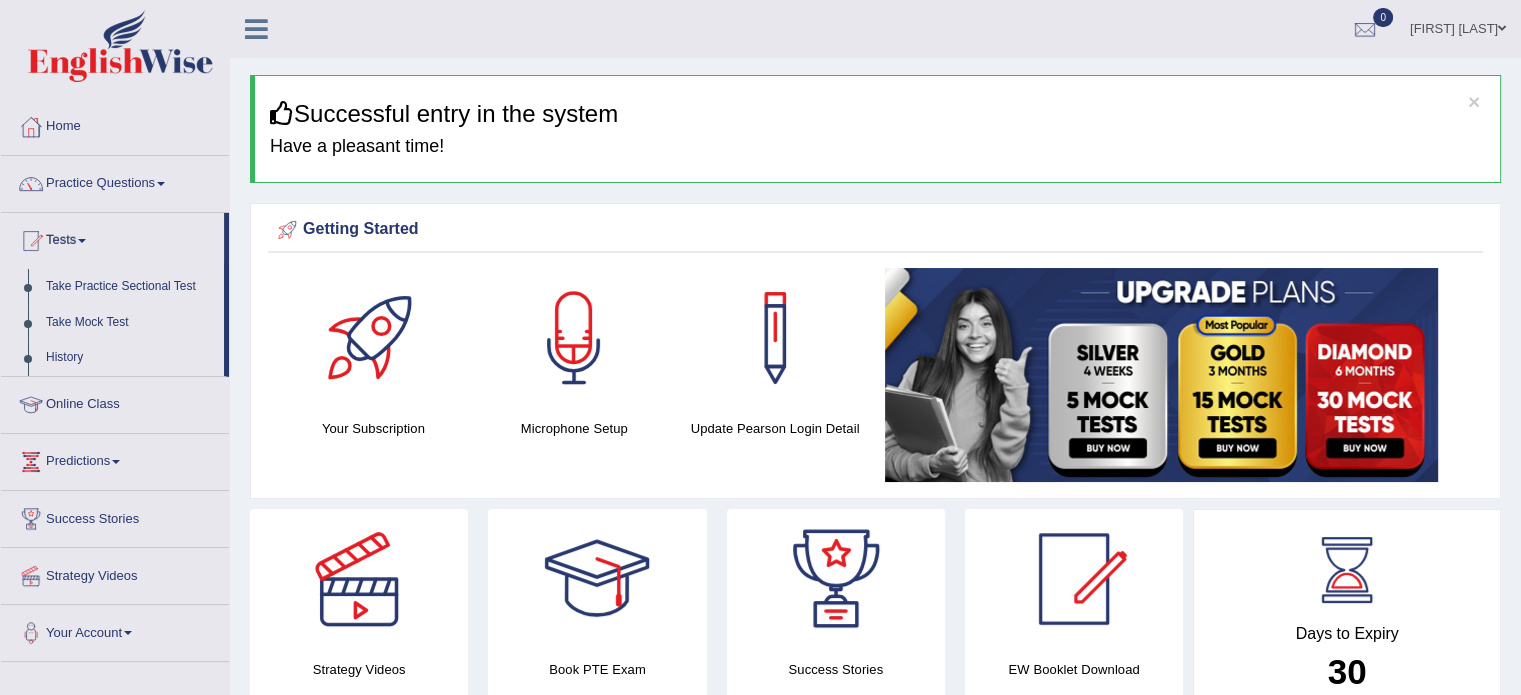click on "Tests" at bounding box center [112, 238] 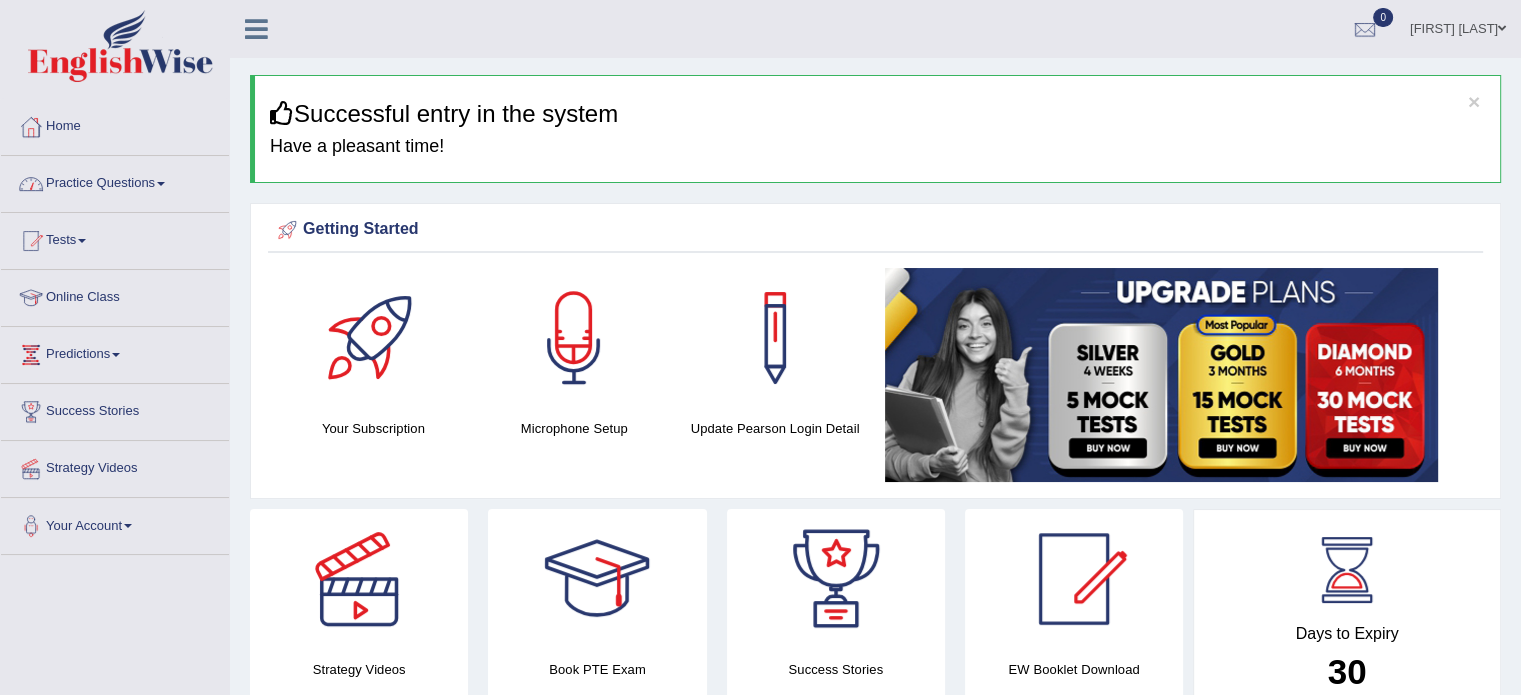click on "Practice Questions" at bounding box center [115, 181] 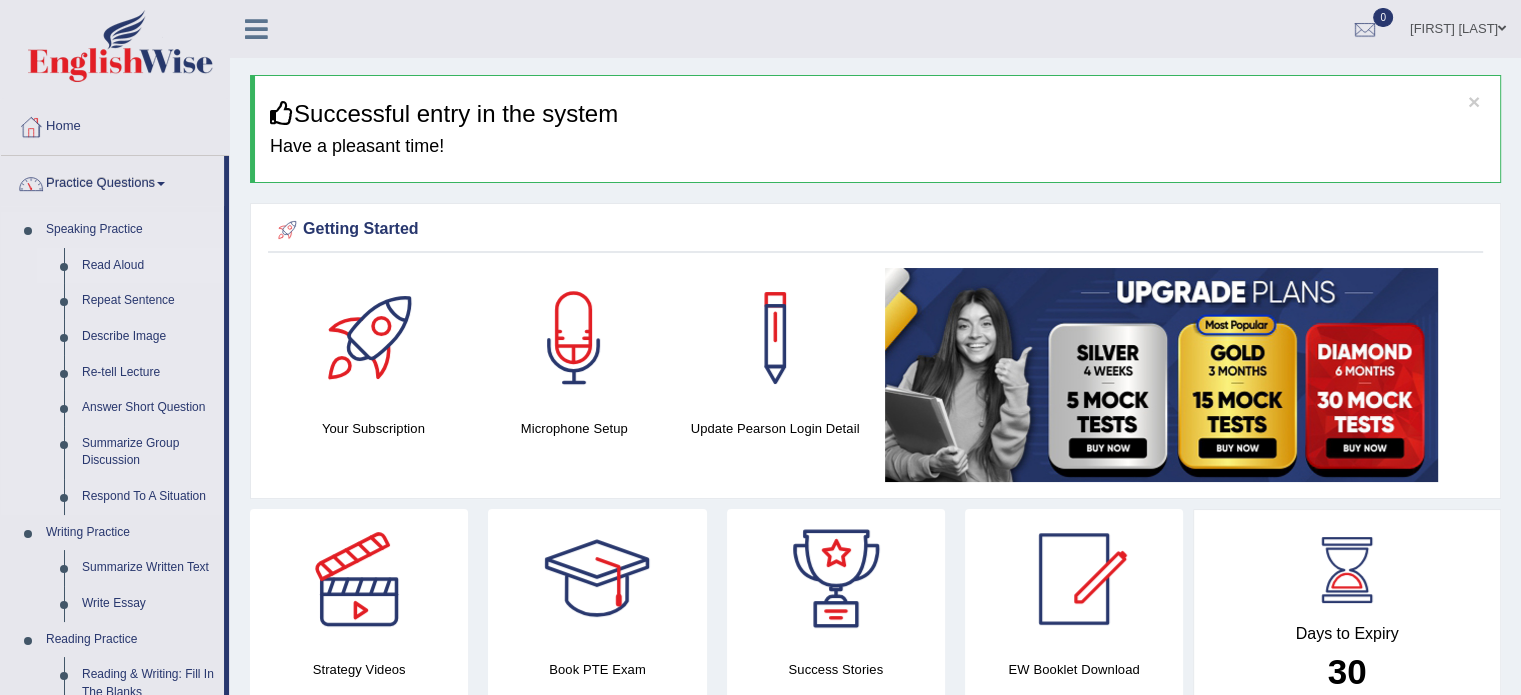 click on "Read Aloud" at bounding box center (148, 266) 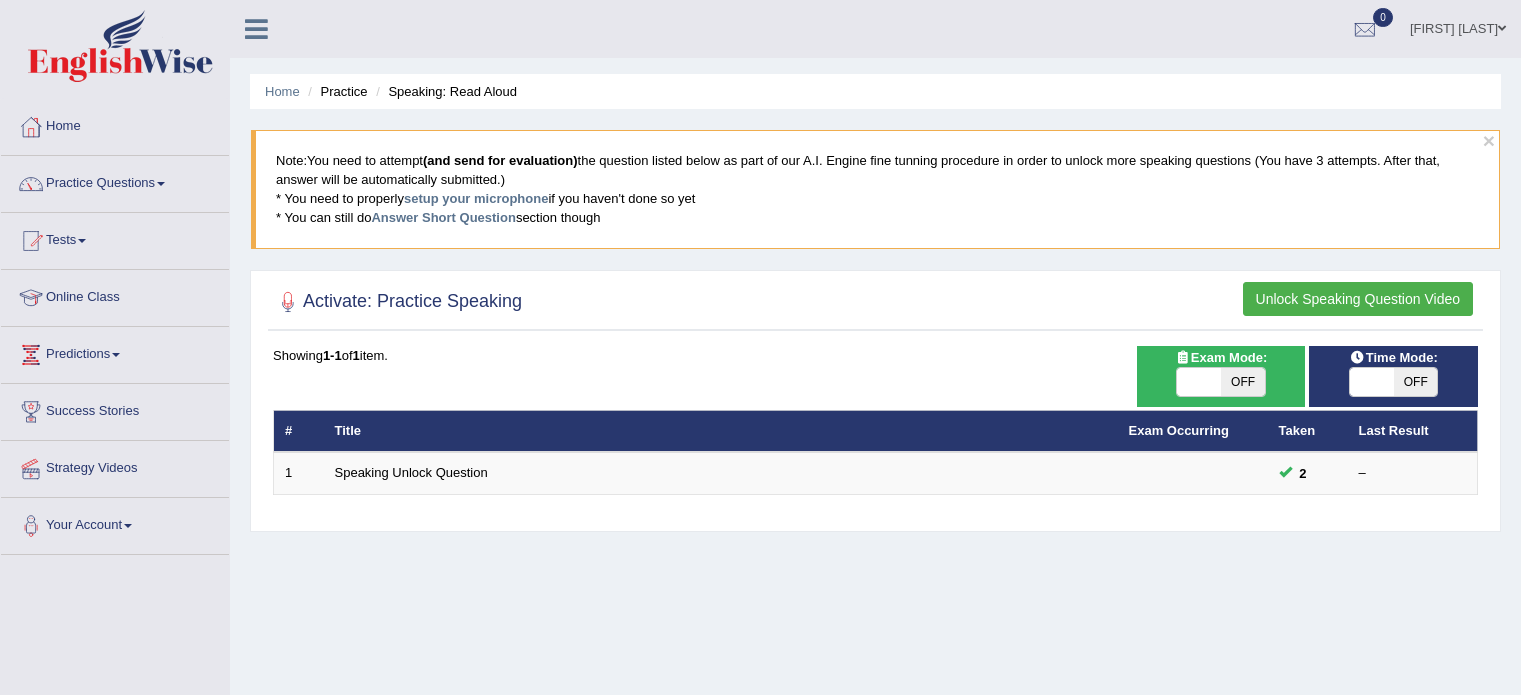 scroll, scrollTop: 0, scrollLeft: 0, axis: both 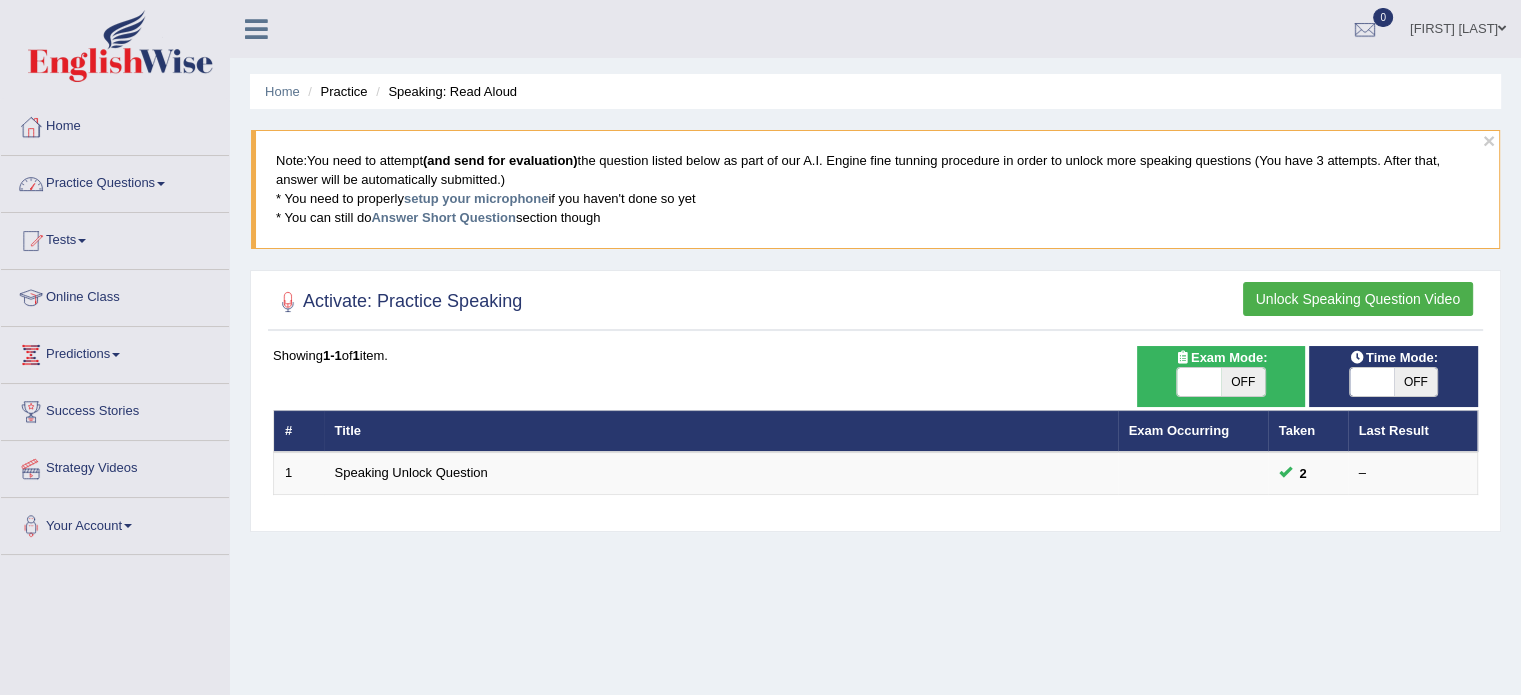 click on "Practice Questions" at bounding box center [115, 181] 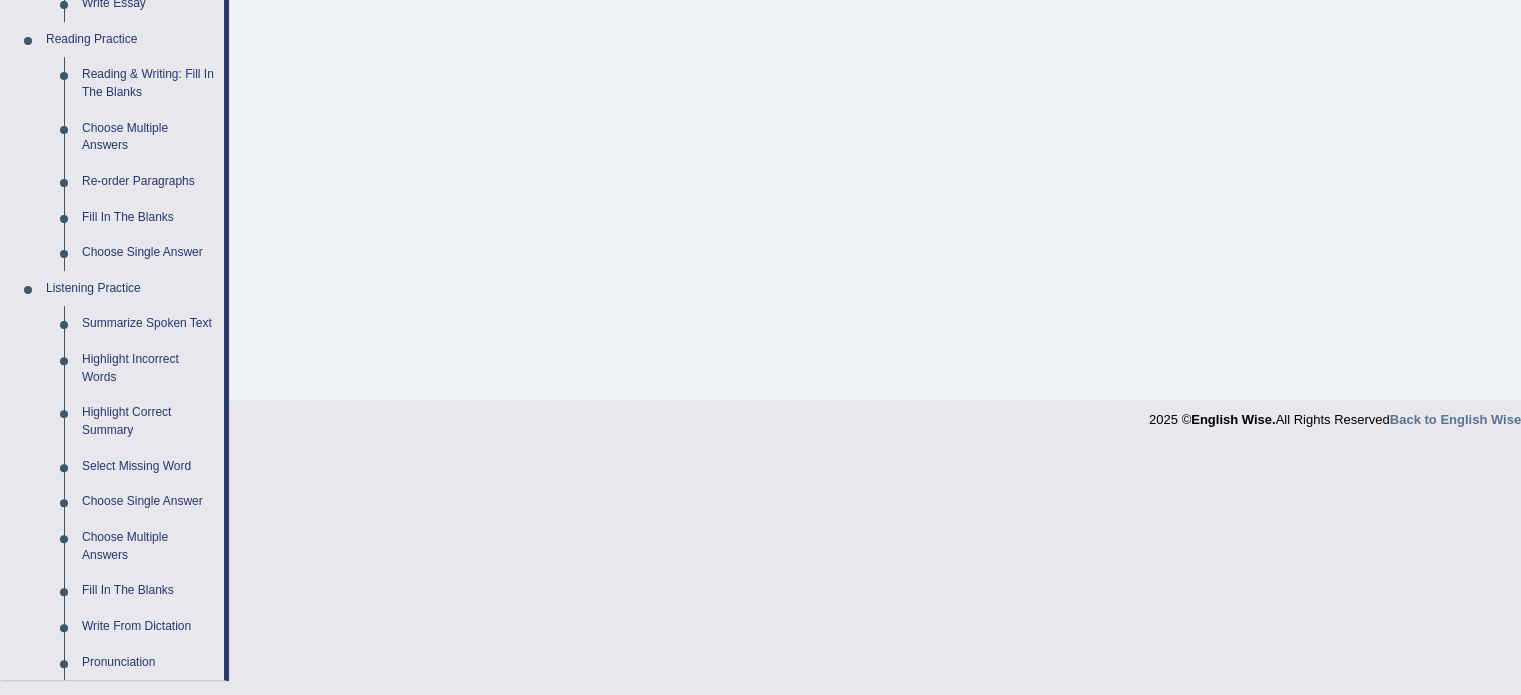 scroll, scrollTop: 700, scrollLeft: 0, axis: vertical 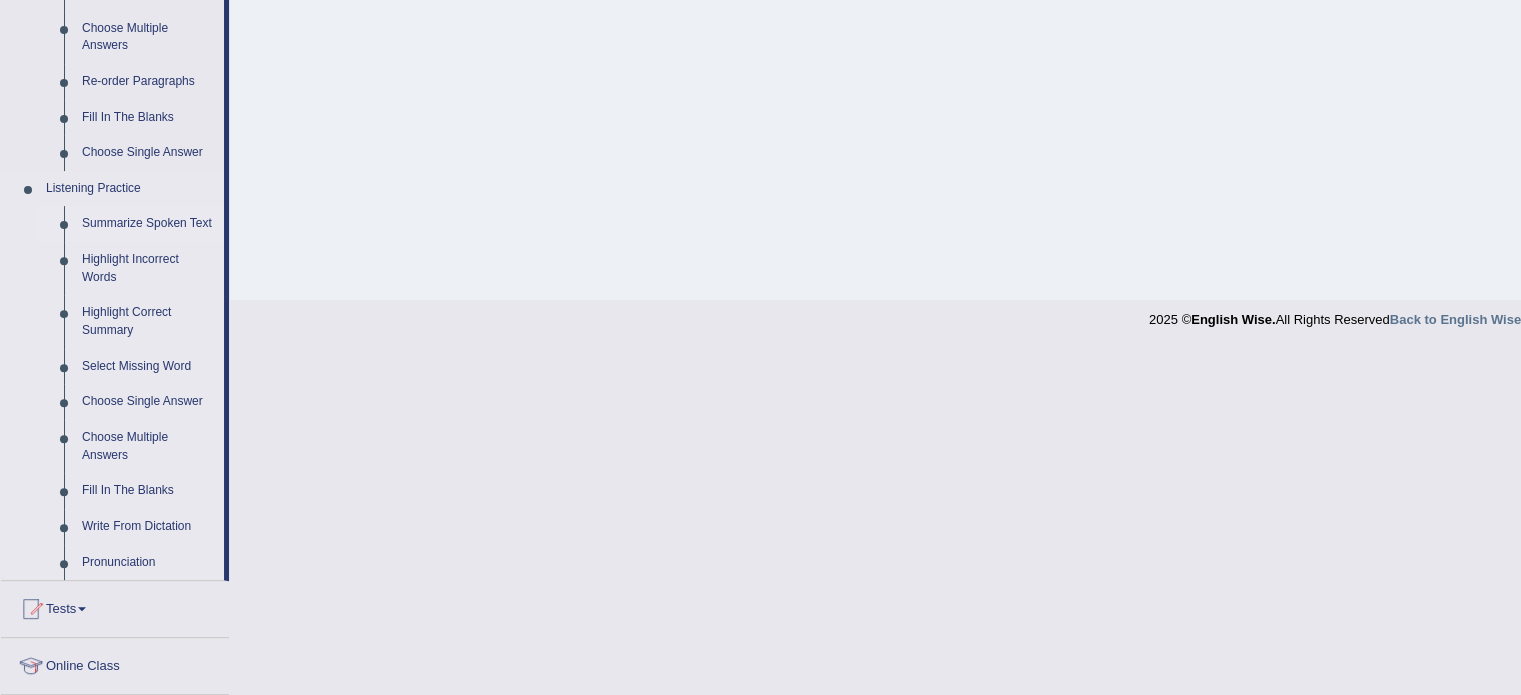 click on "Summarize Spoken Text" at bounding box center [148, 224] 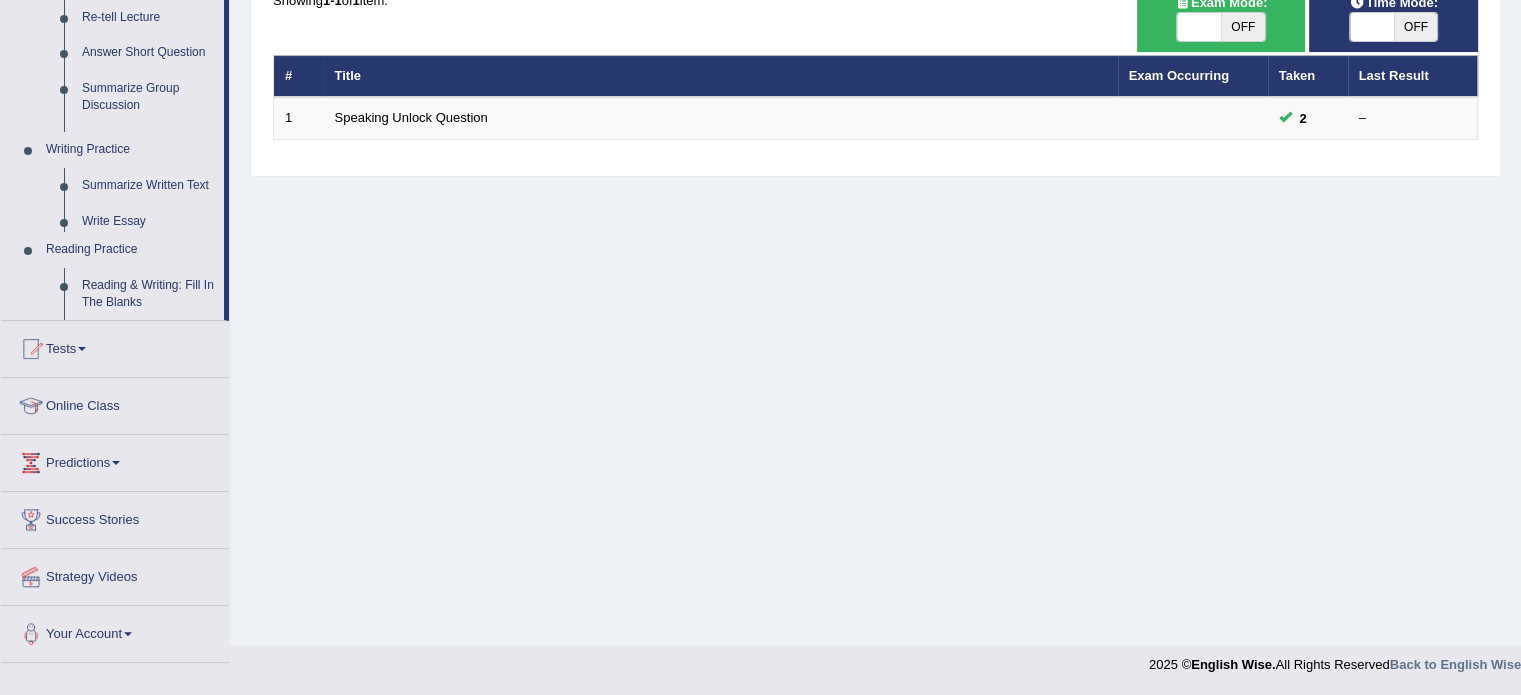 scroll, scrollTop: 366, scrollLeft: 0, axis: vertical 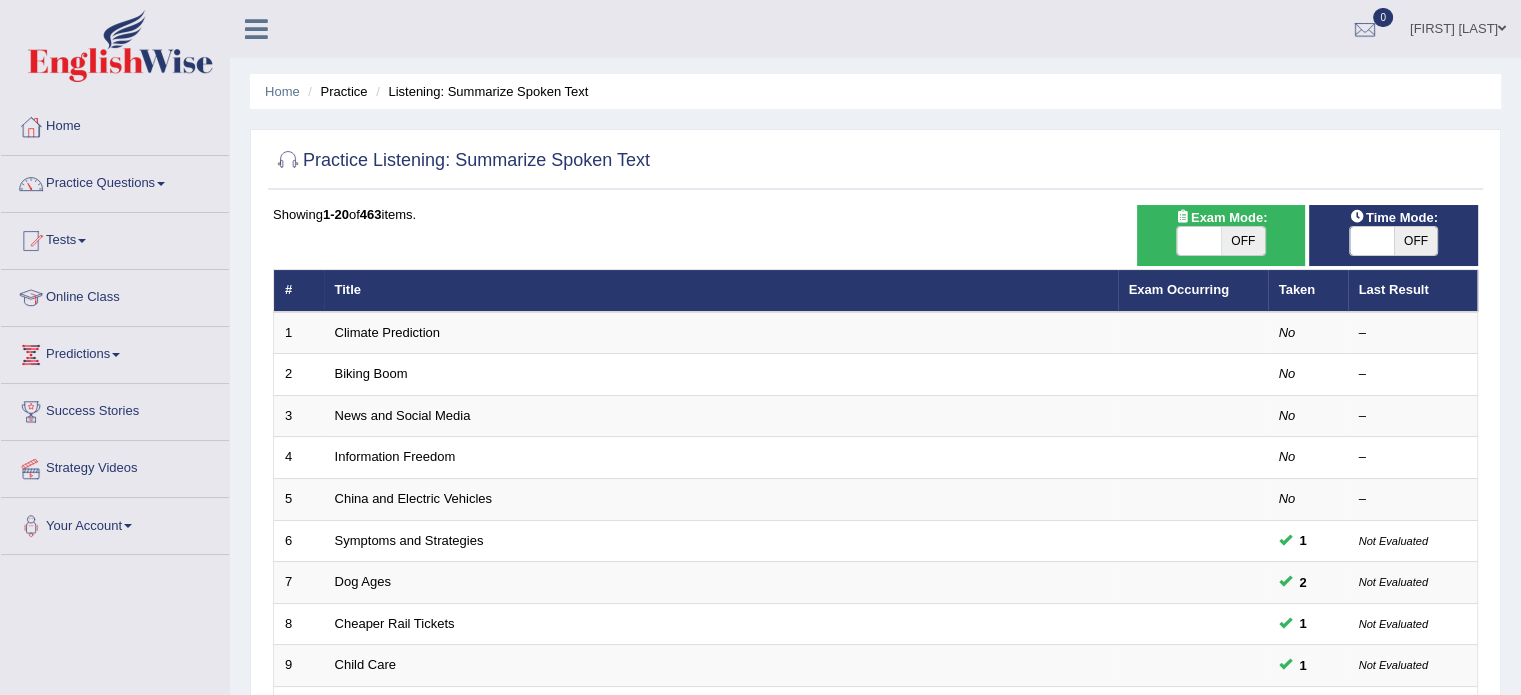 click on "Practice Questions" at bounding box center [115, 181] 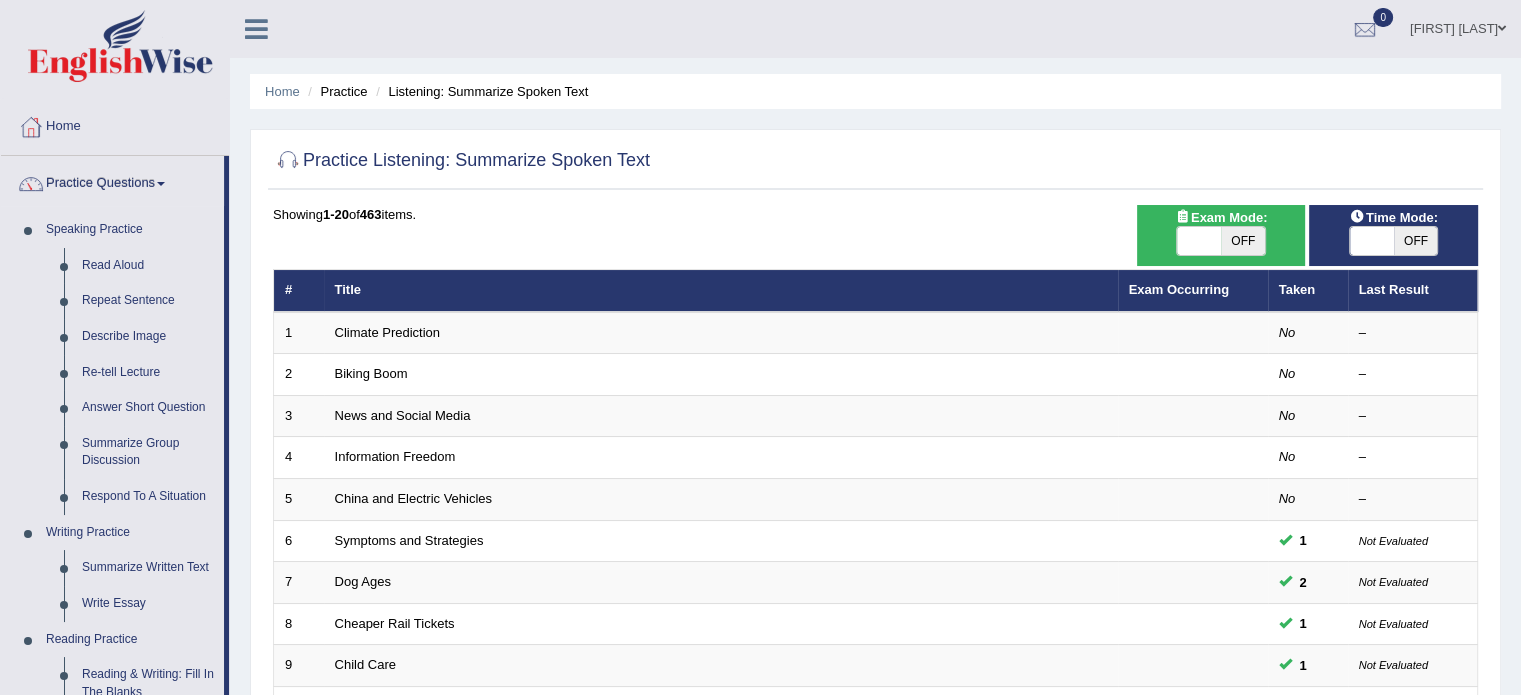 click on "Practice Questions" at bounding box center (112, 181) 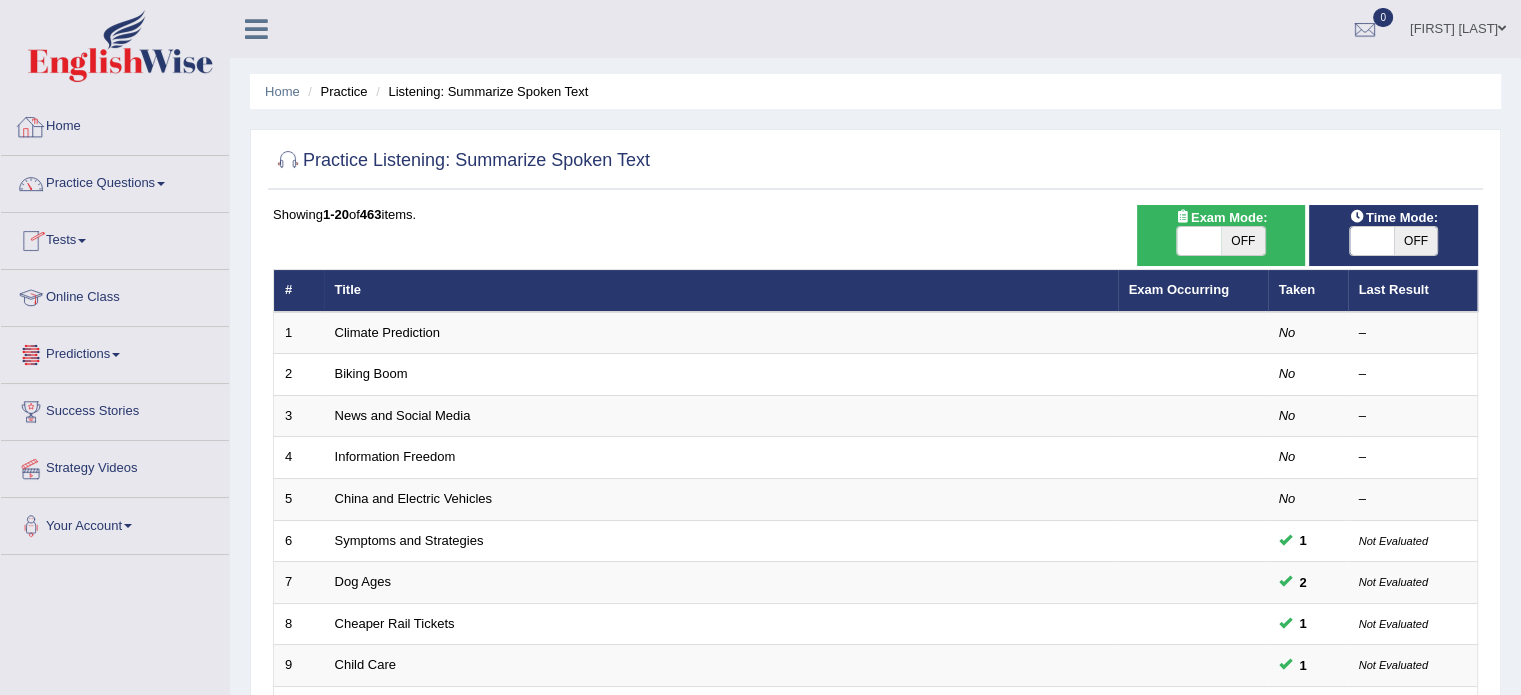 click on "Home" at bounding box center (115, 124) 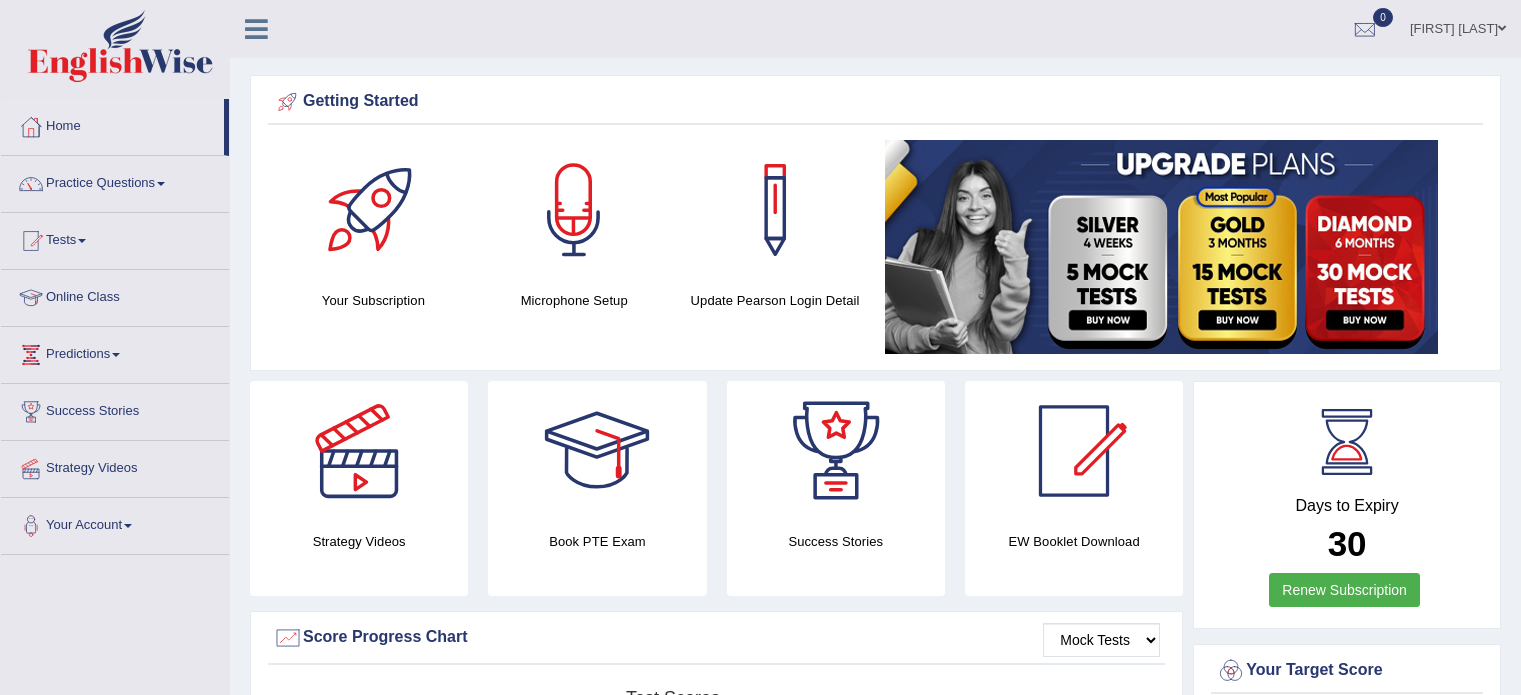 scroll, scrollTop: 0, scrollLeft: 0, axis: both 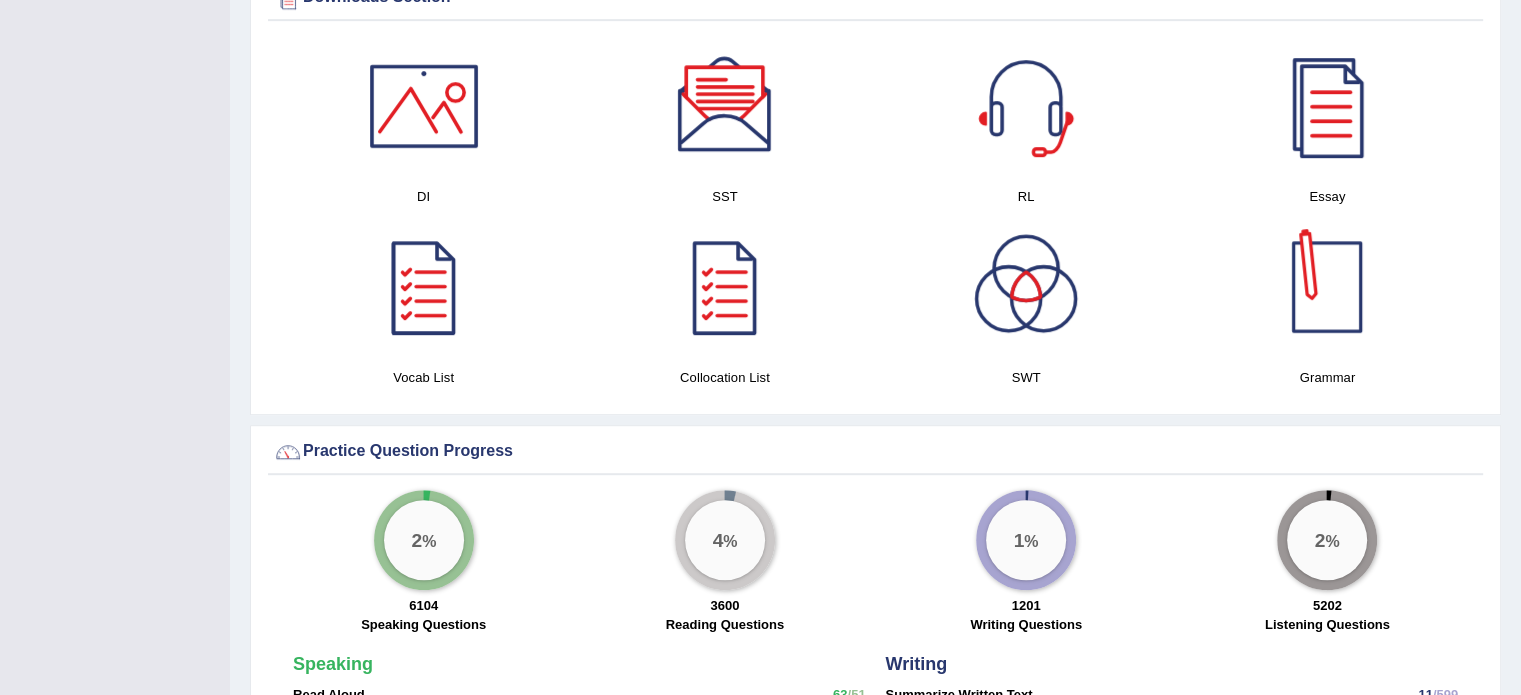 click at bounding box center [1327, 287] 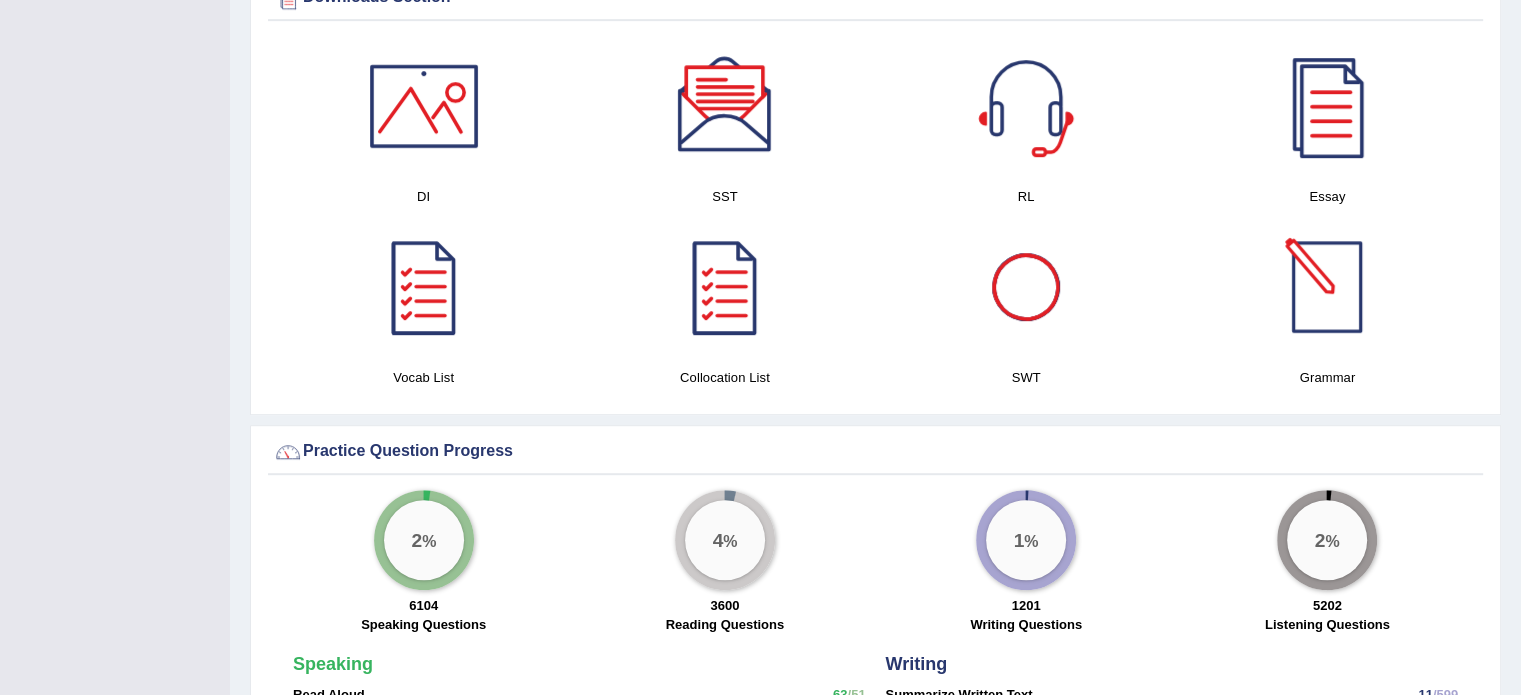 click at bounding box center (1327, 287) 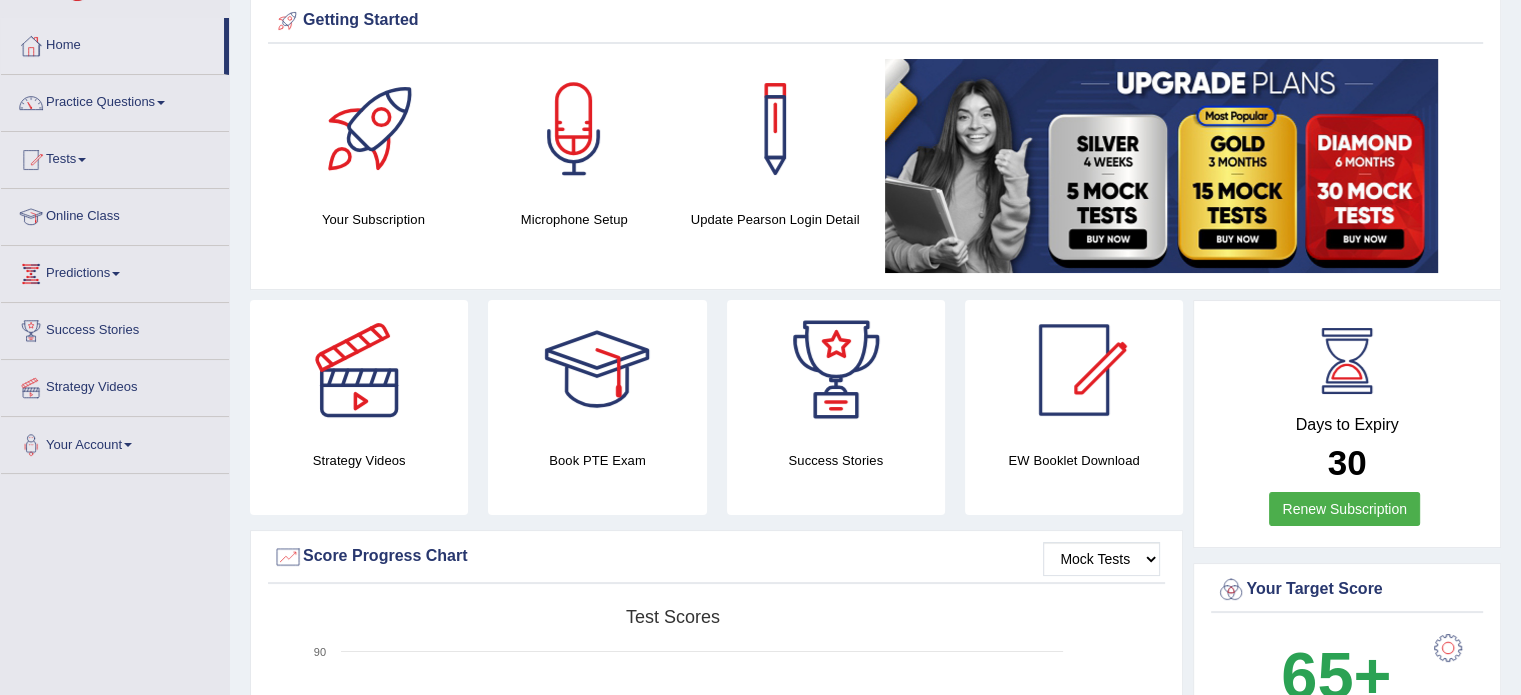 scroll, scrollTop: 0, scrollLeft: 0, axis: both 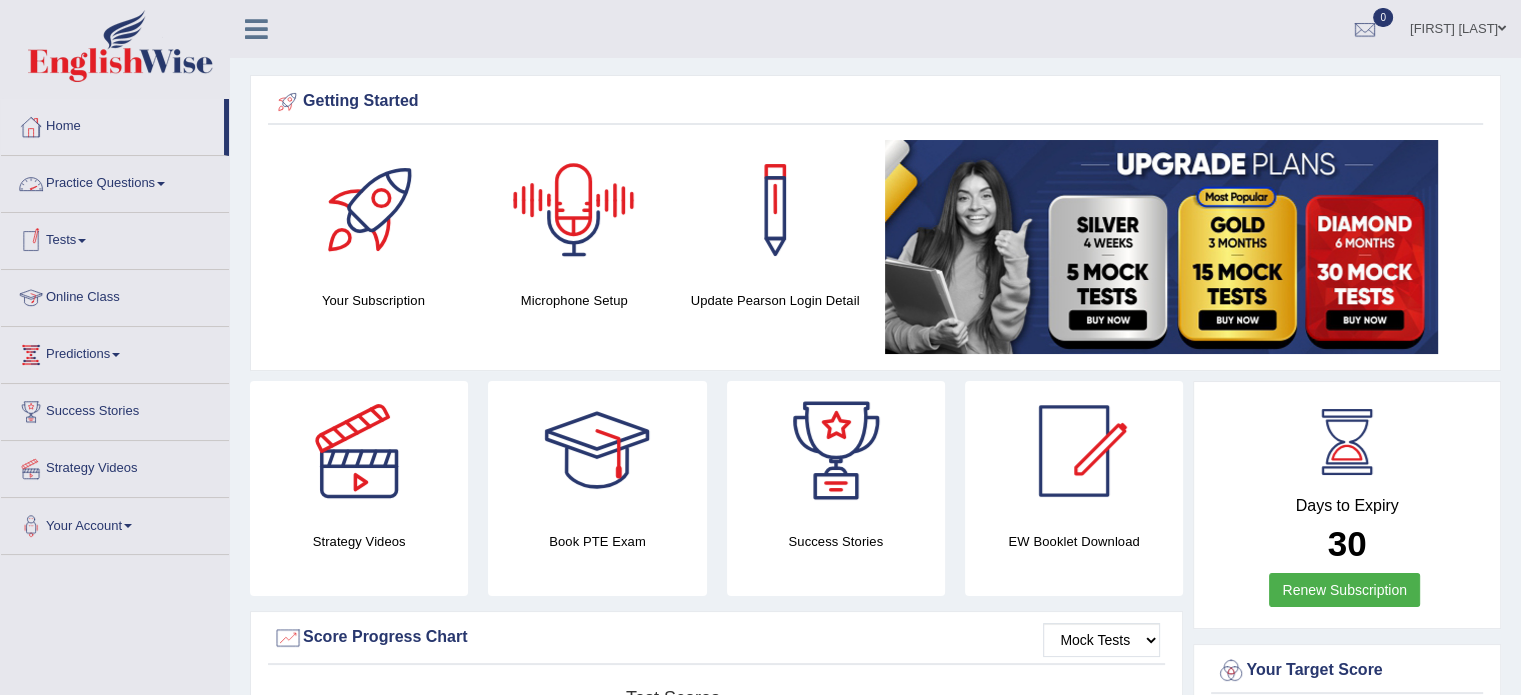 click on "Tests" at bounding box center (115, 238) 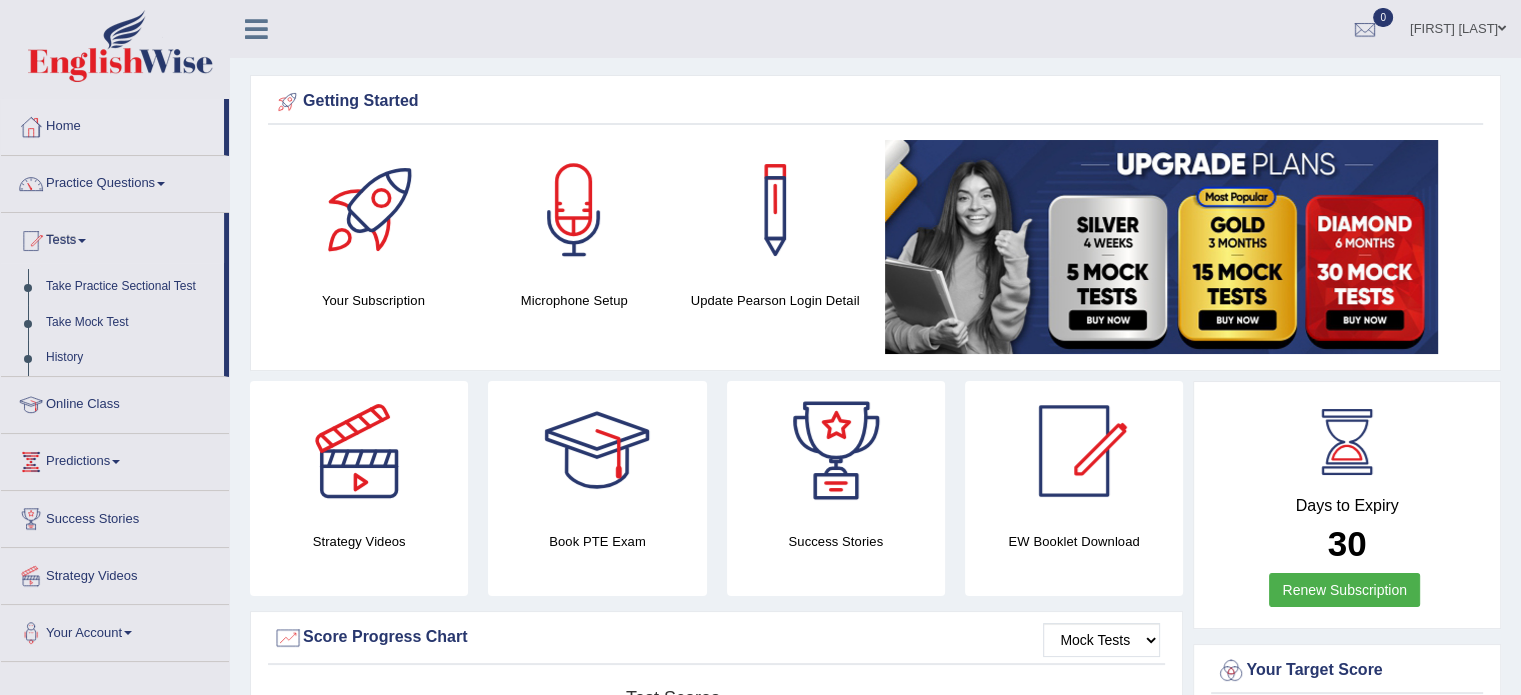 click on "Tests" at bounding box center (112, 238) 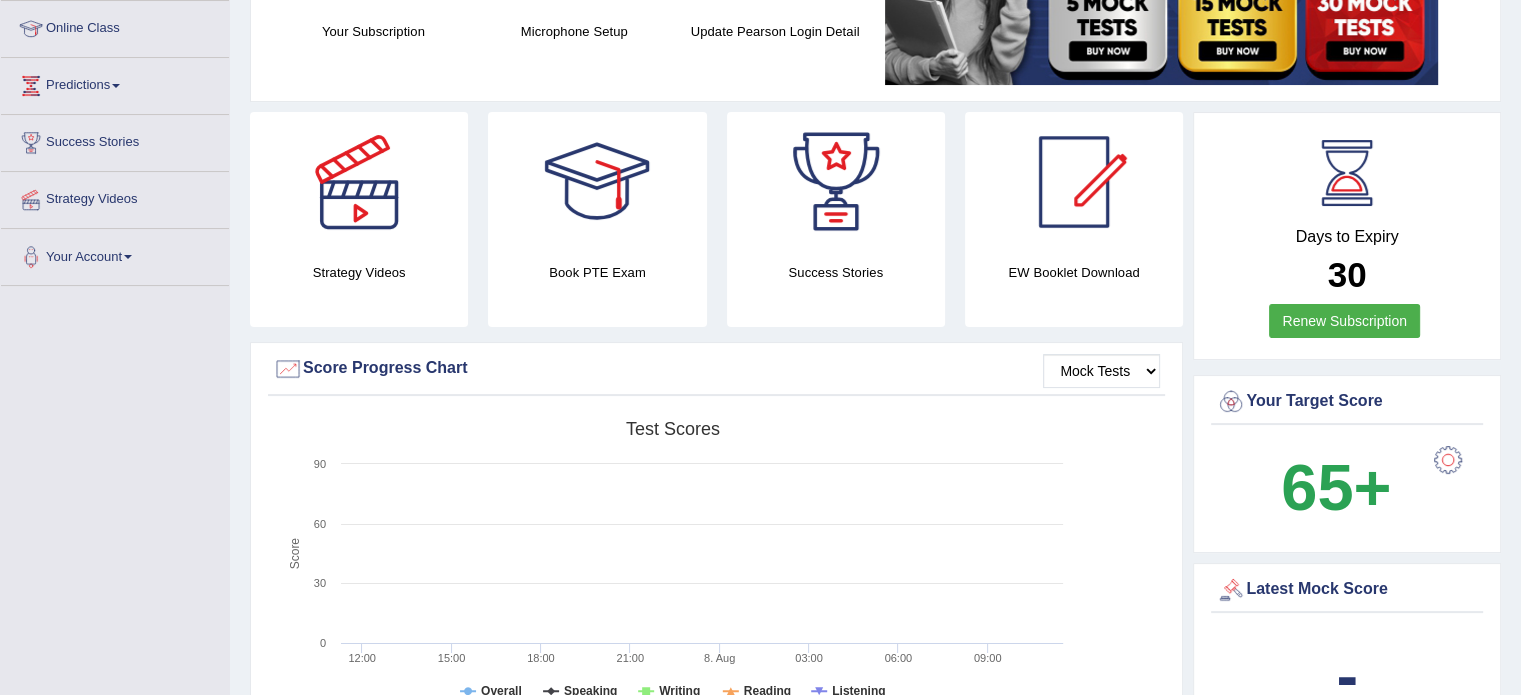 scroll, scrollTop: 0, scrollLeft: 0, axis: both 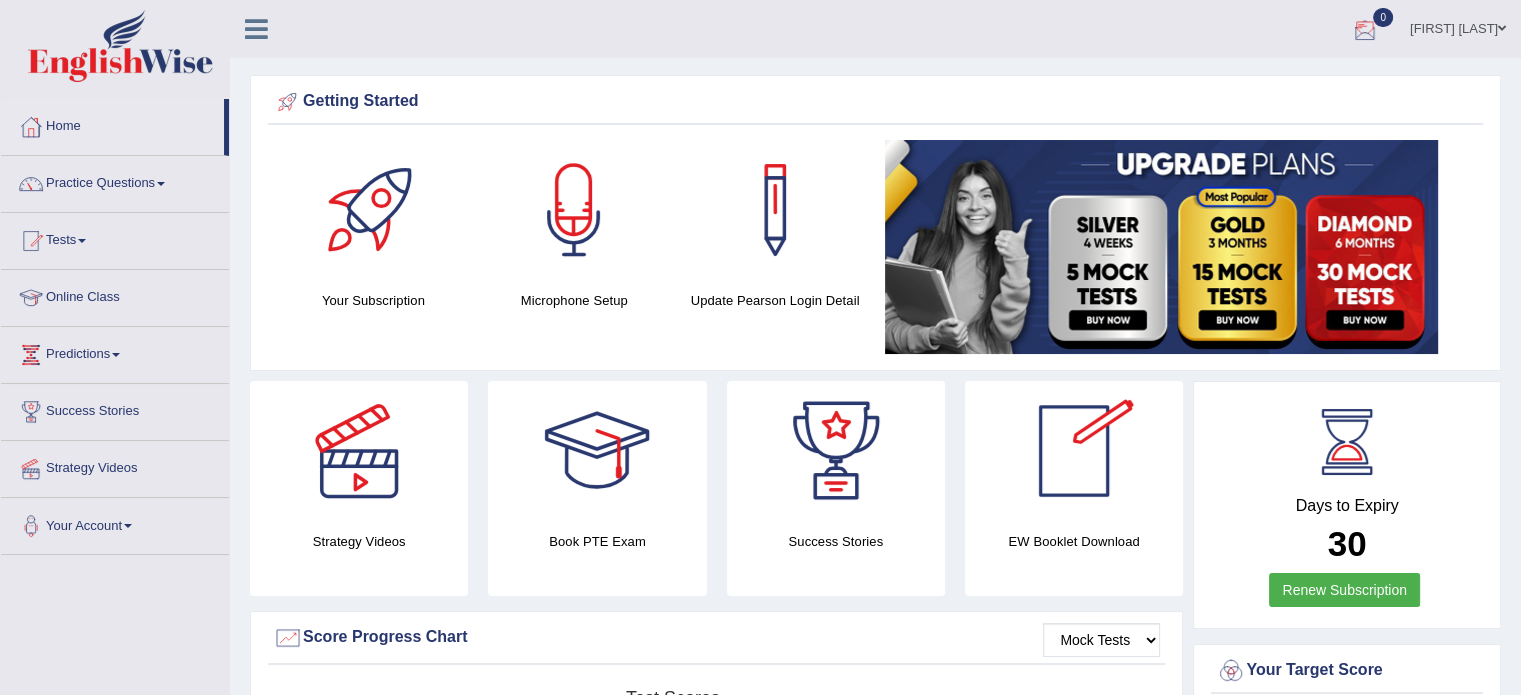 click on "[FIRST] [LAST]" at bounding box center [1458, 26] 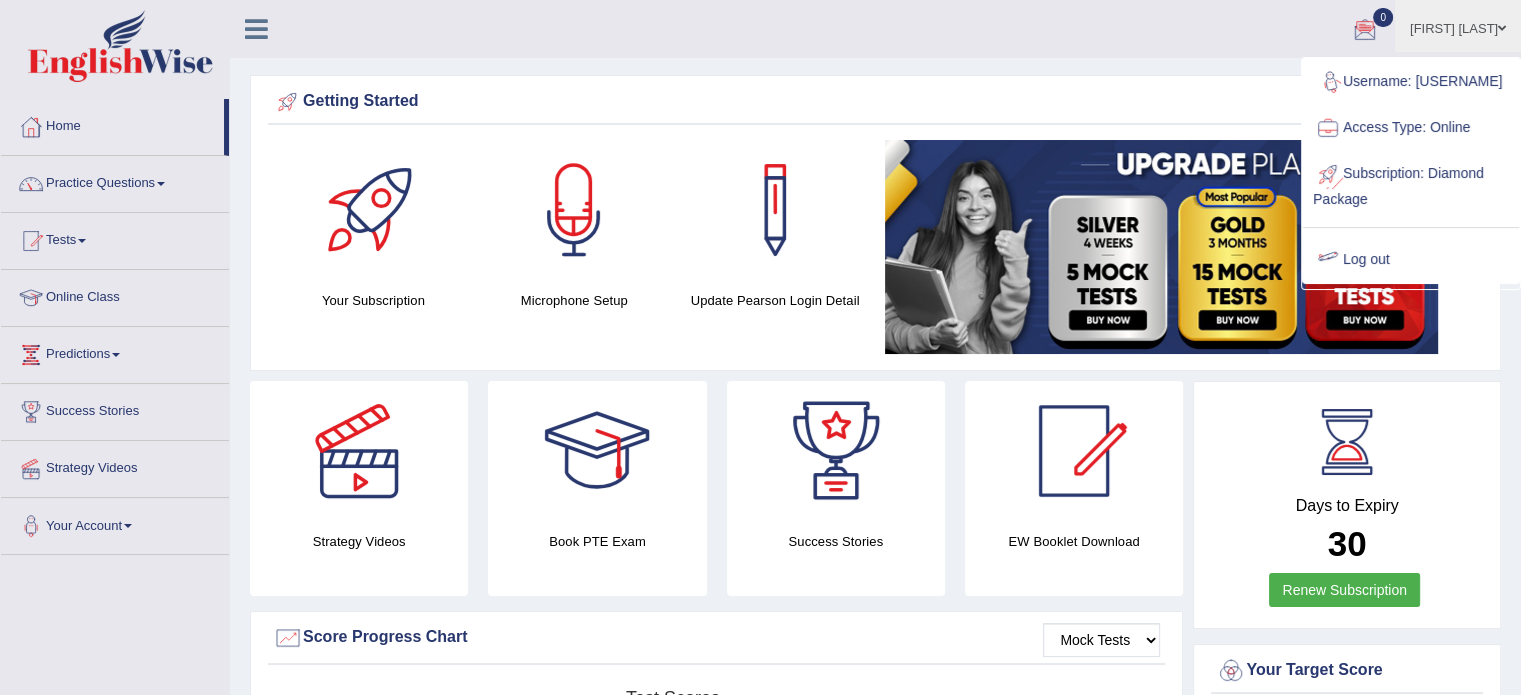 click on "Log out" at bounding box center [1411, 260] 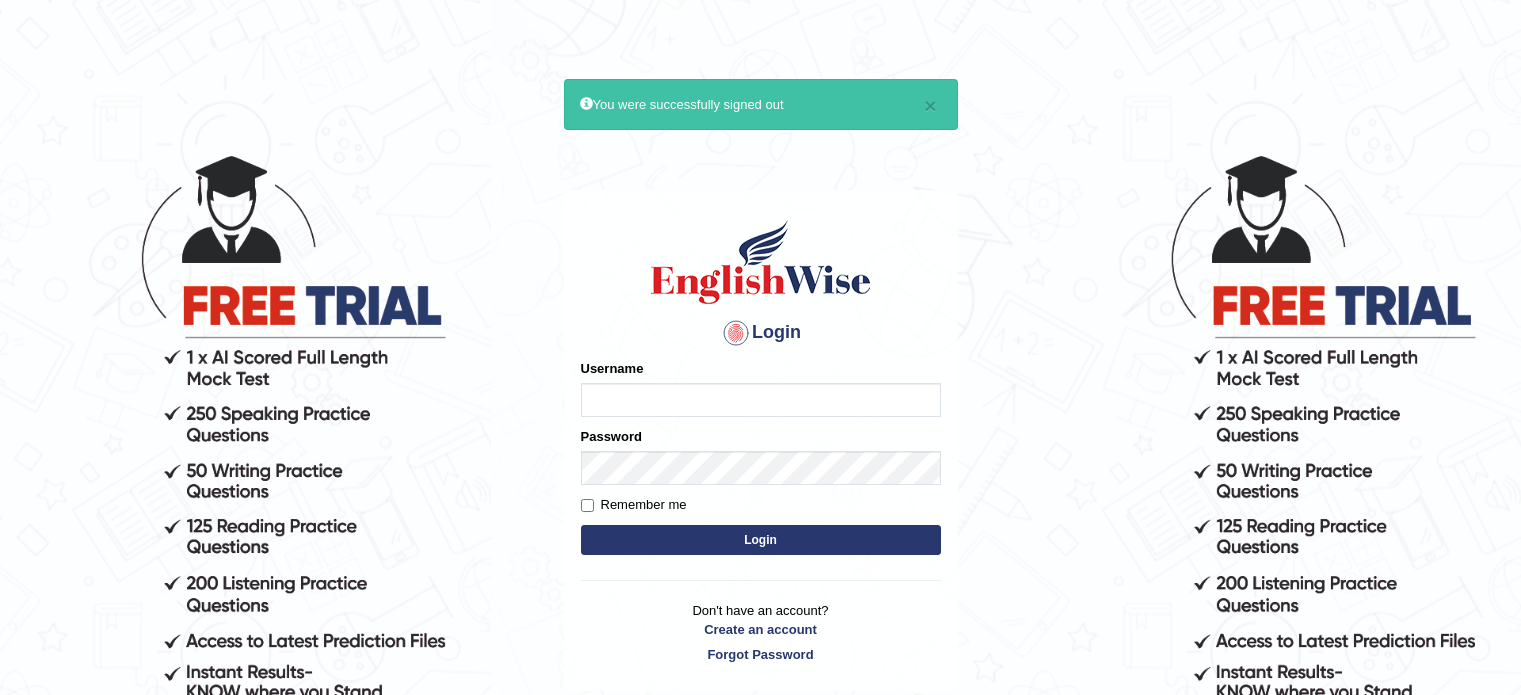 scroll, scrollTop: 0, scrollLeft: 0, axis: both 